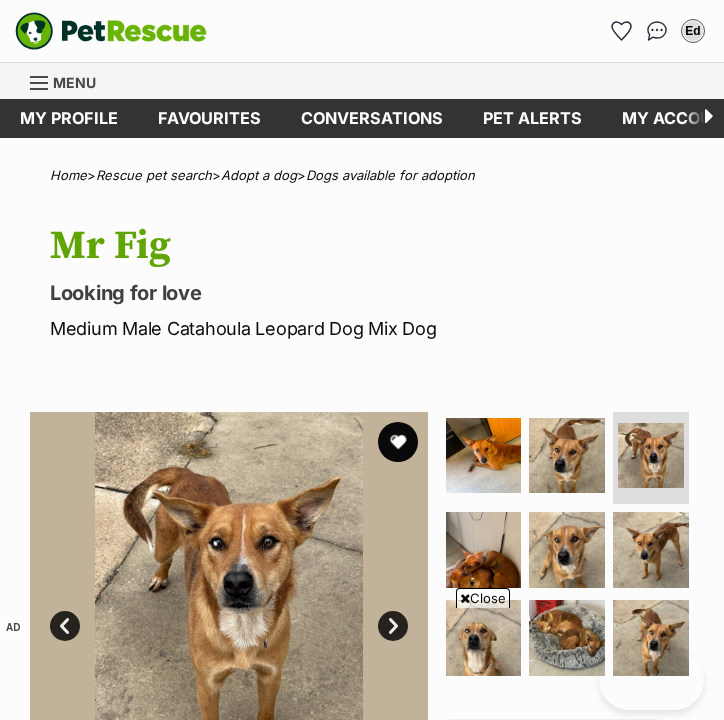 scroll, scrollTop: 1605, scrollLeft: 0, axis: vertical 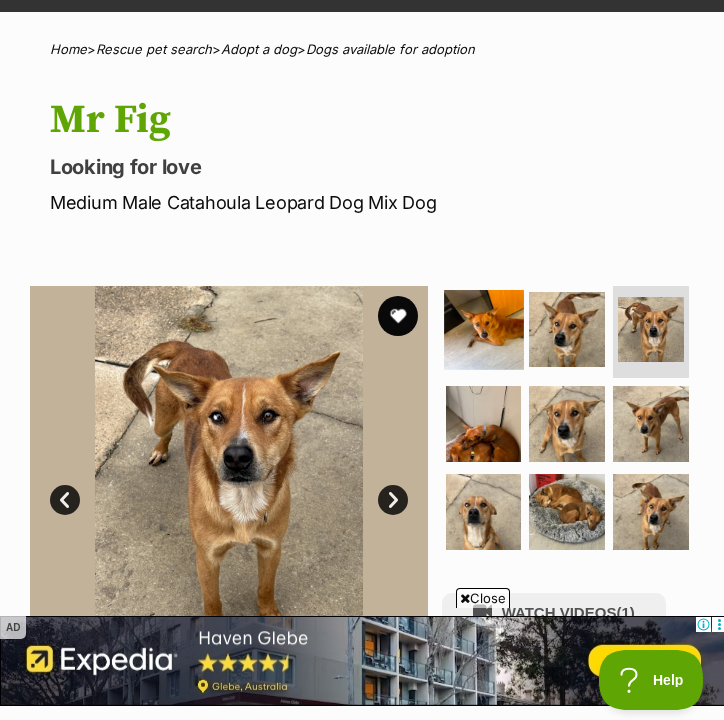 click at bounding box center [483, 329] 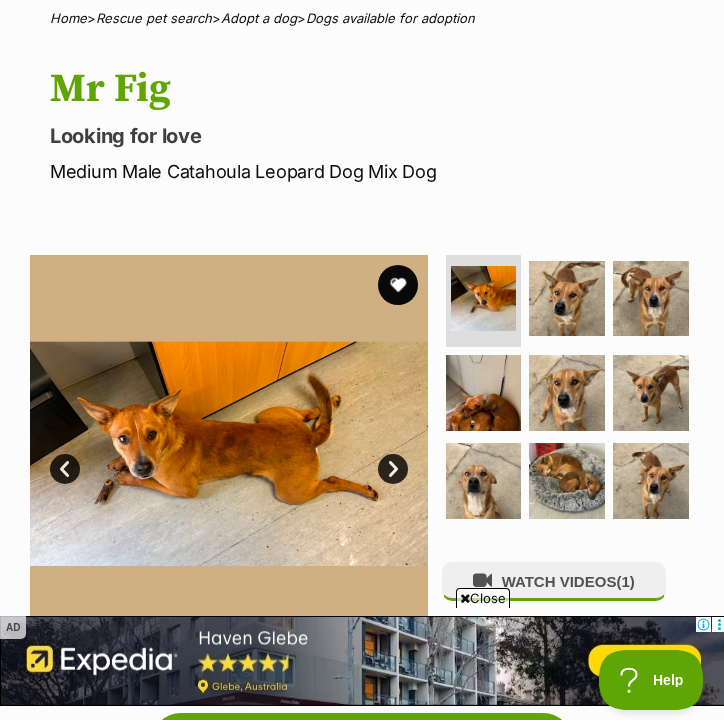scroll, scrollTop: 161, scrollLeft: 0, axis: vertical 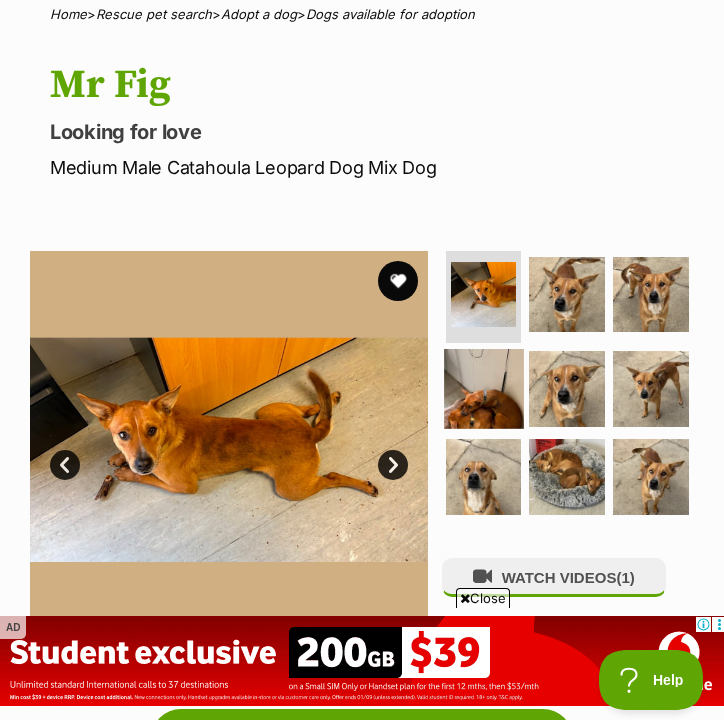 click at bounding box center (483, 388) 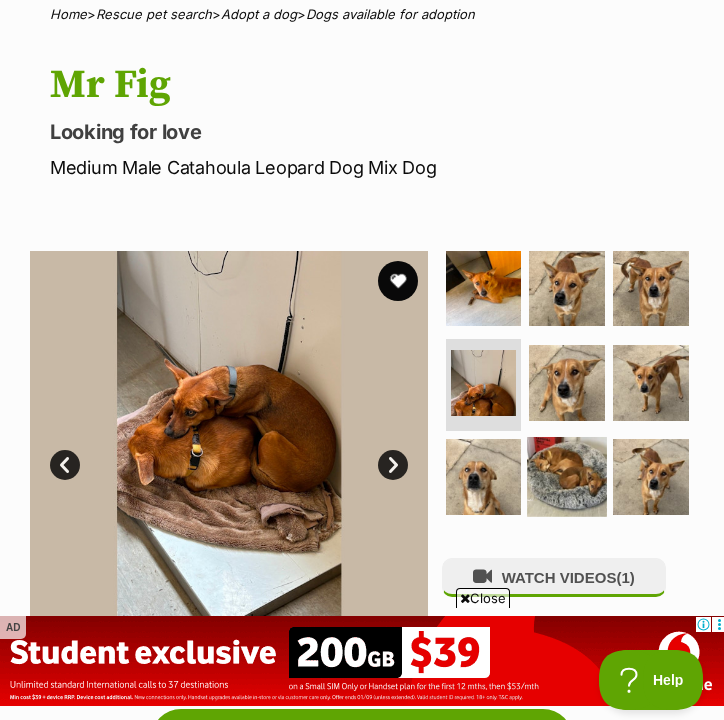 click at bounding box center (566, 476) 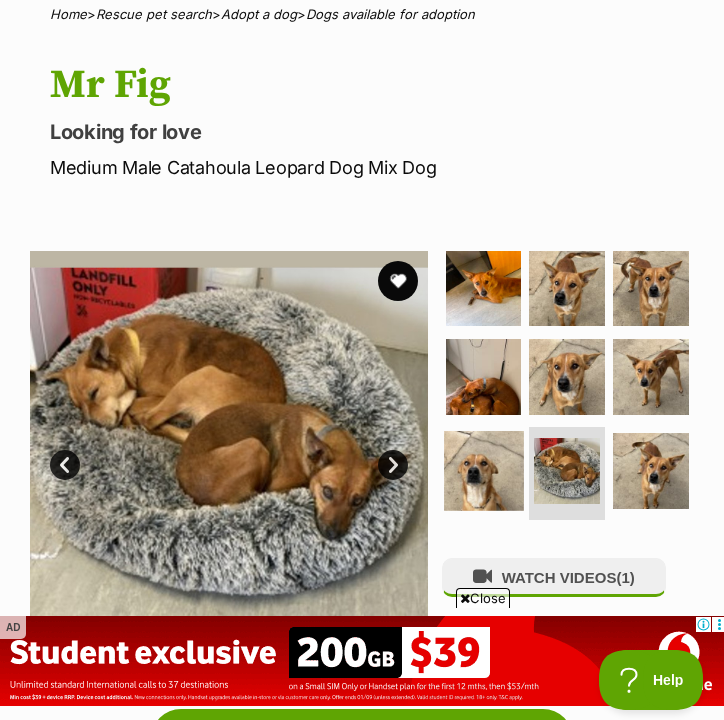 click at bounding box center [483, 470] 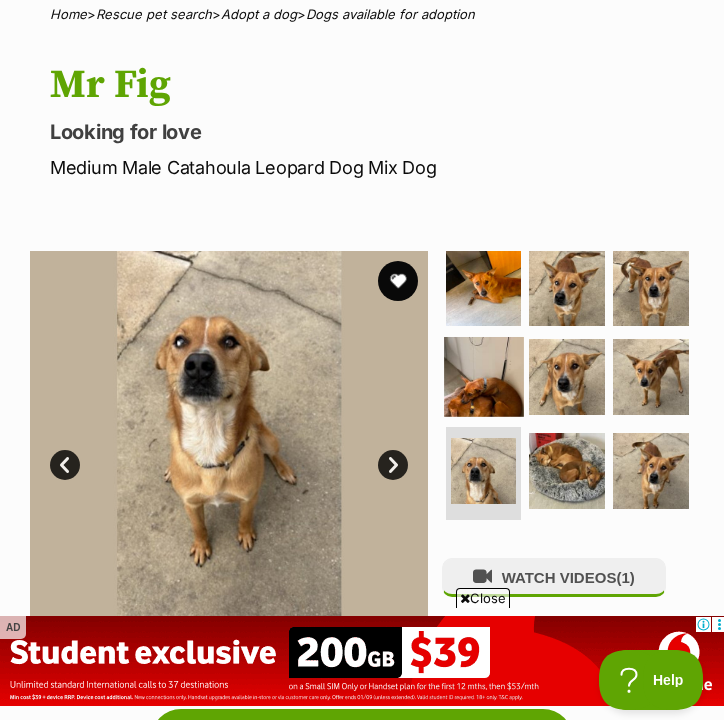click at bounding box center (483, 376) 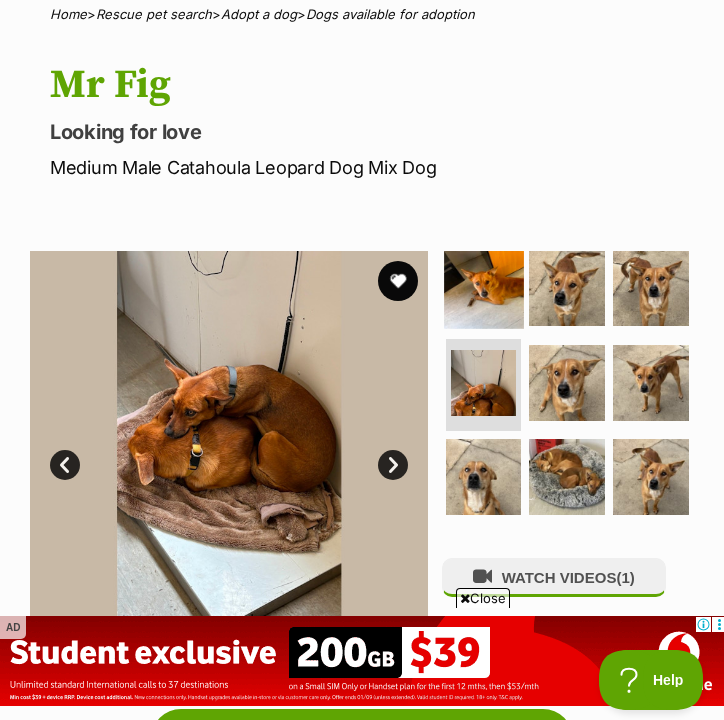 click at bounding box center (483, 288) 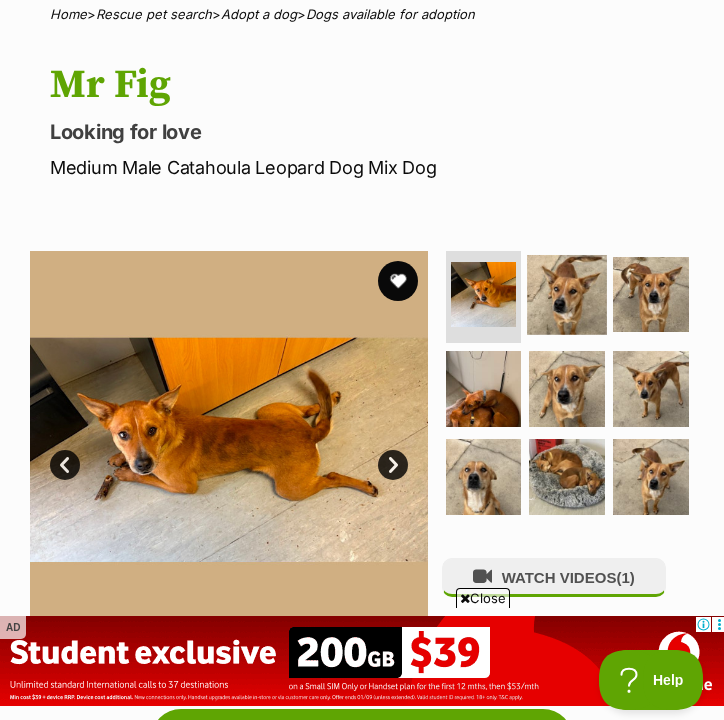 click at bounding box center [566, 294] 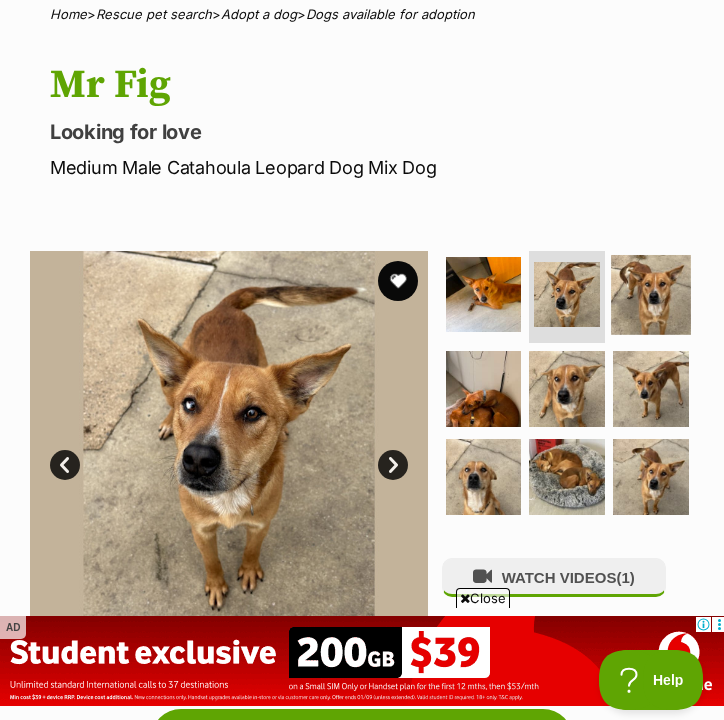 click at bounding box center (650, 294) 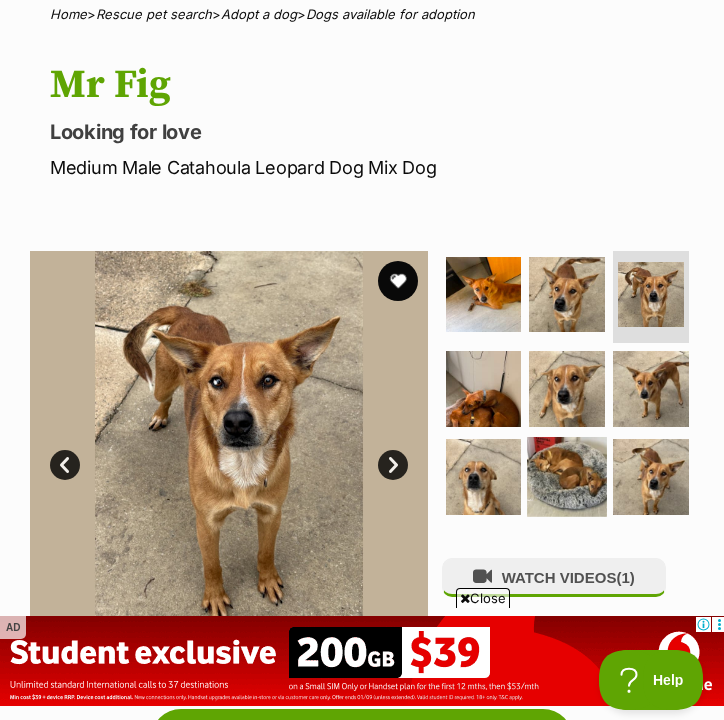 click at bounding box center [566, 476] 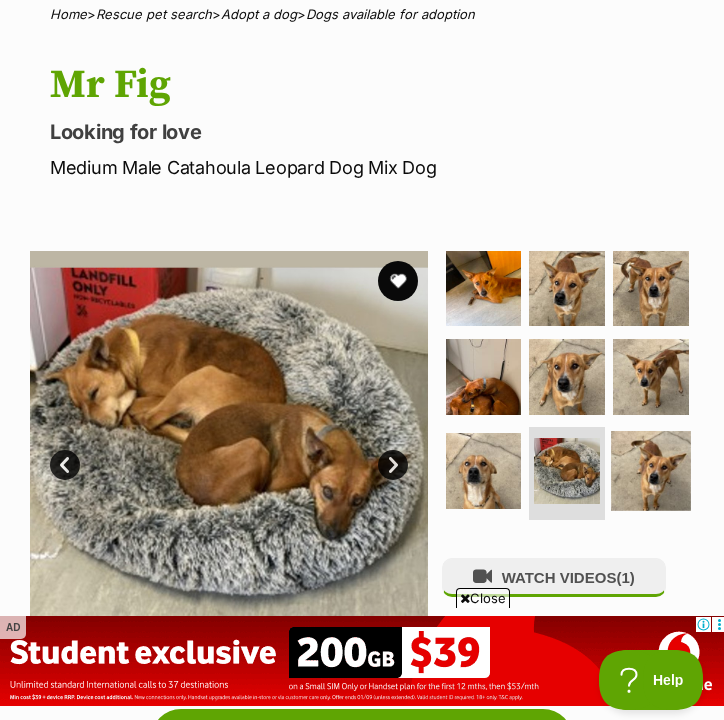 click at bounding box center (650, 470) 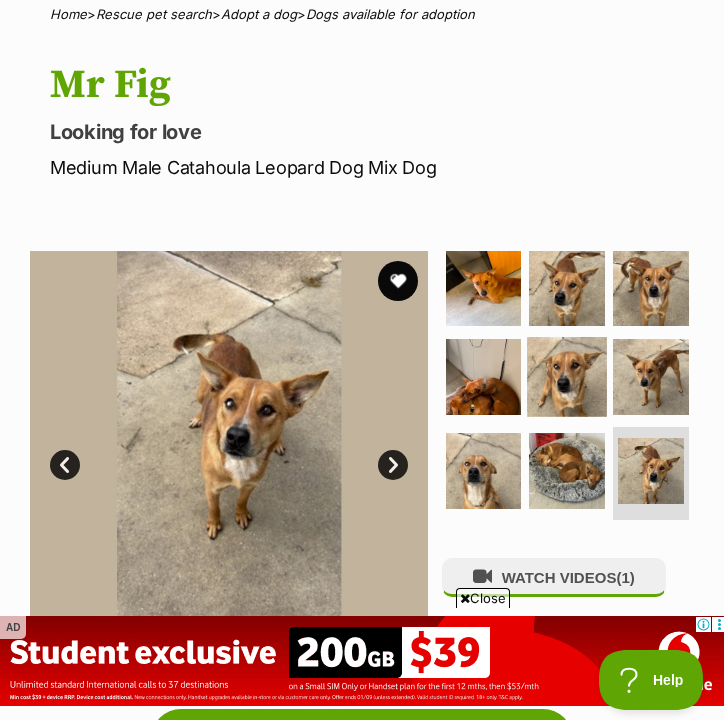 click at bounding box center [566, 376] 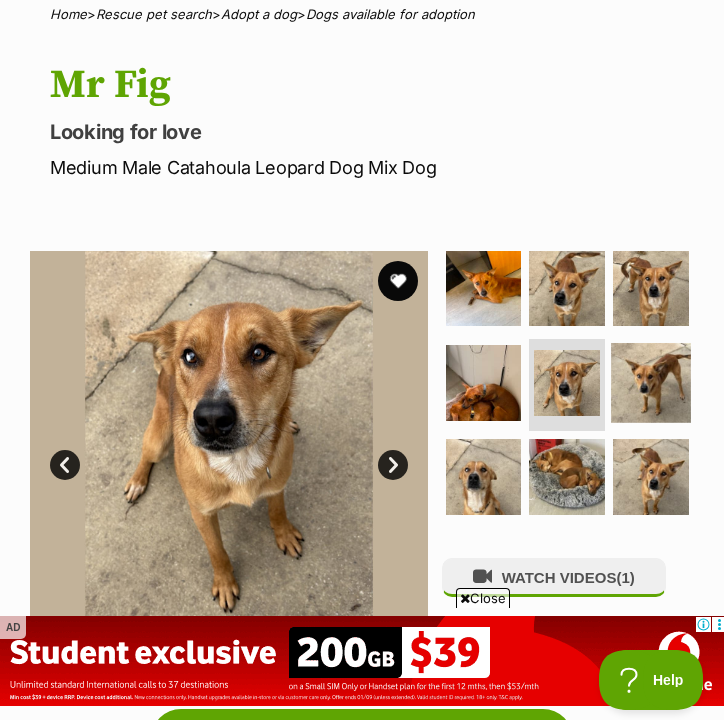 click at bounding box center [650, 382] 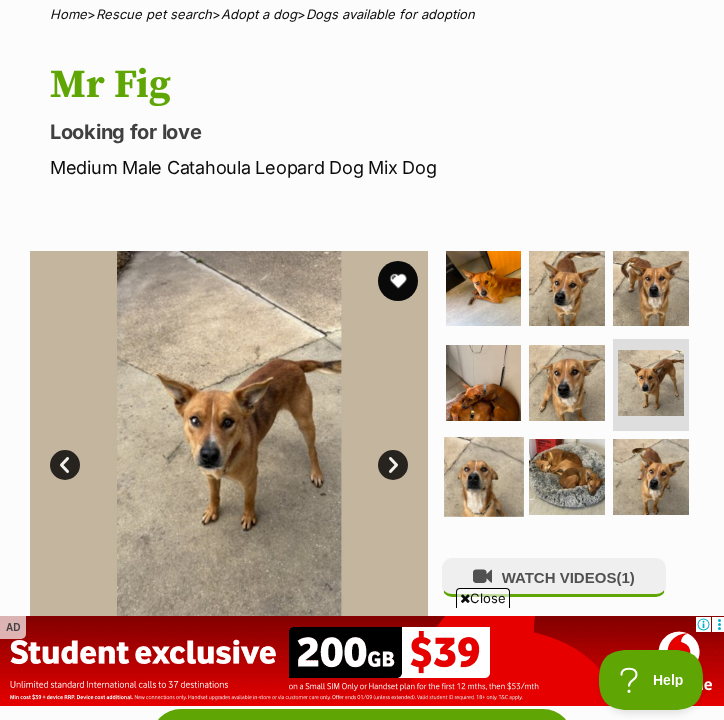 click at bounding box center (483, 476) 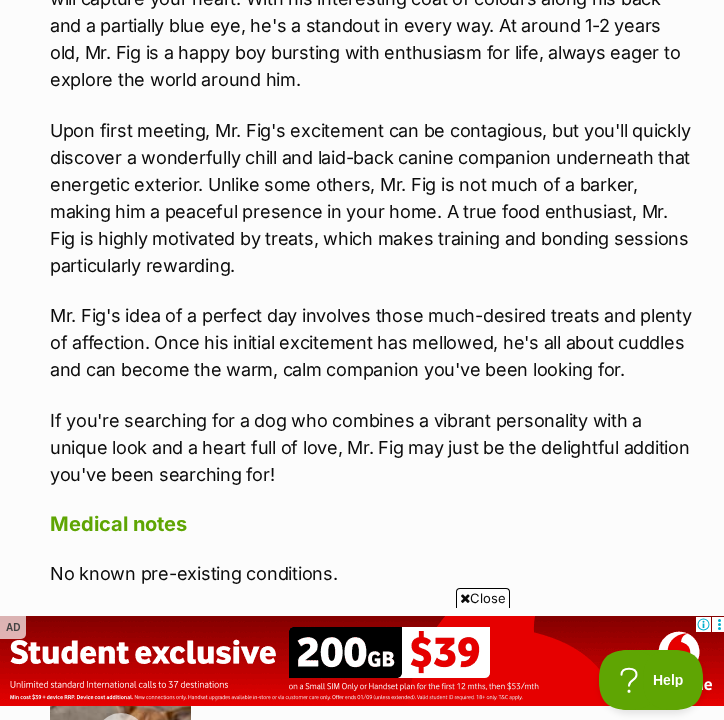 scroll, scrollTop: 1816, scrollLeft: 0, axis: vertical 